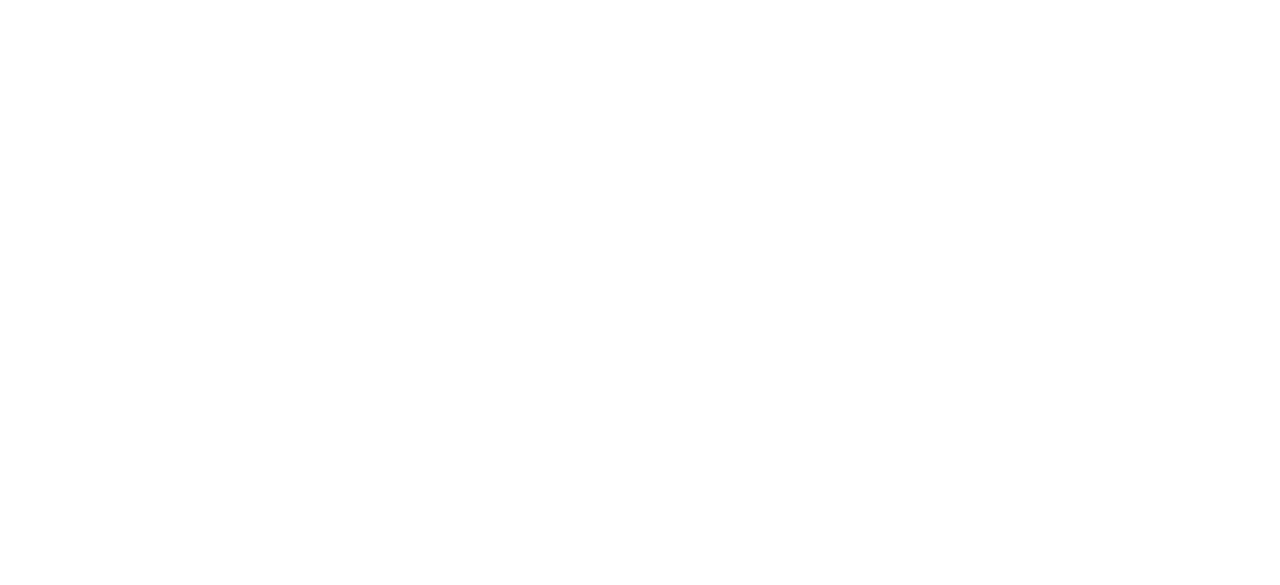 scroll, scrollTop: 0, scrollLeft: 0, axis: both 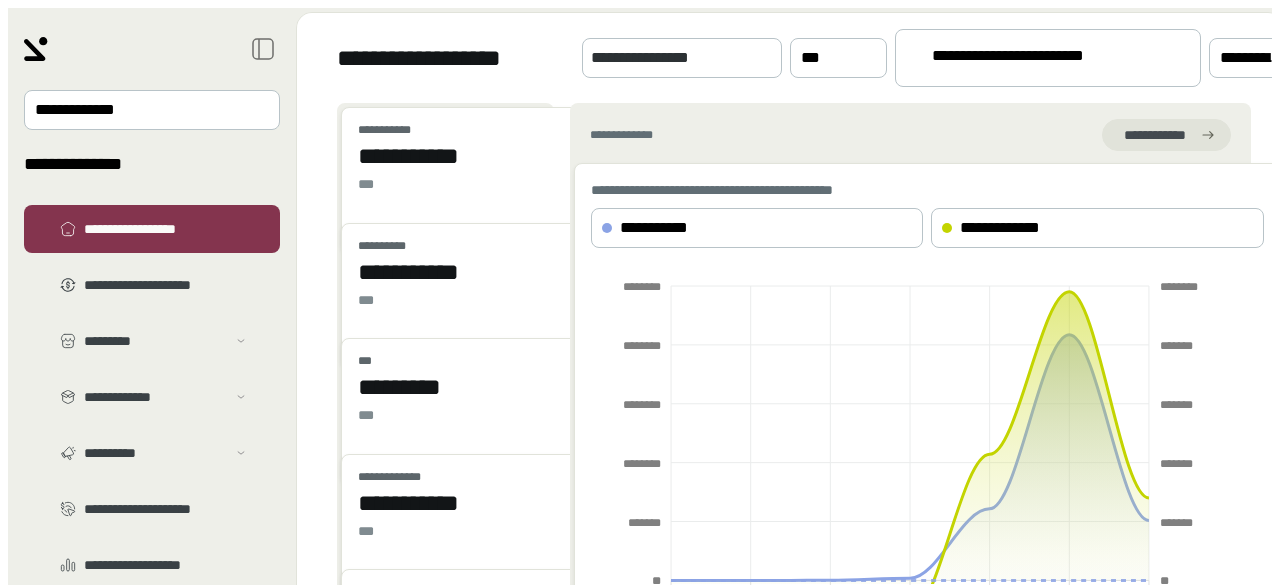 click on "**********" at bounding box center (1026, 59) 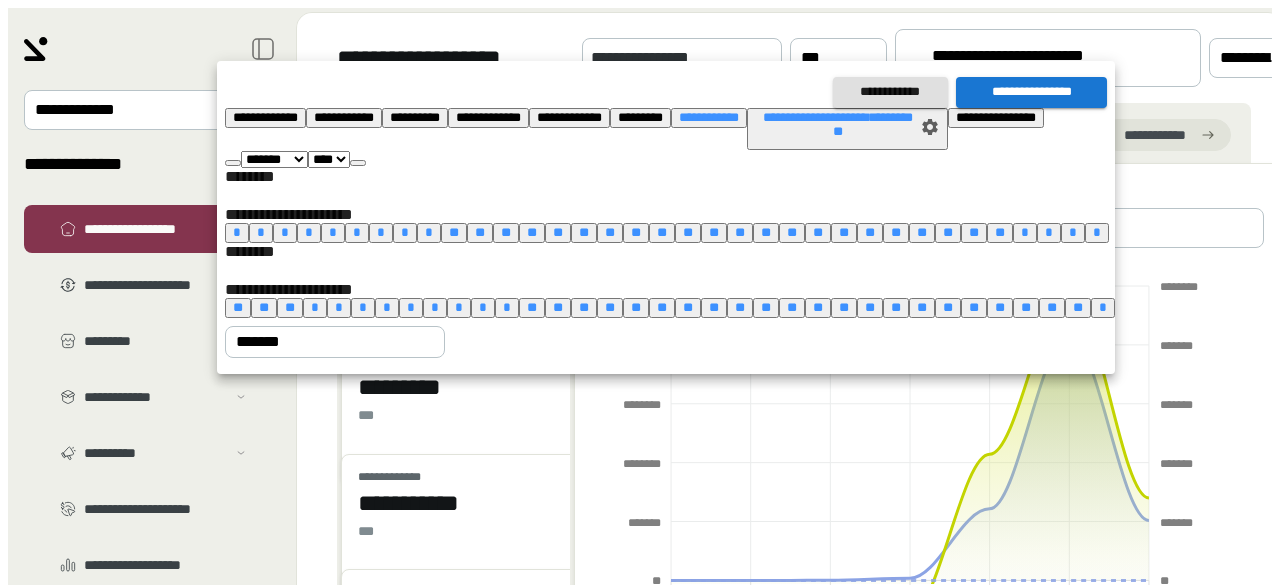 click on "*" at bounding box center (315, 307) 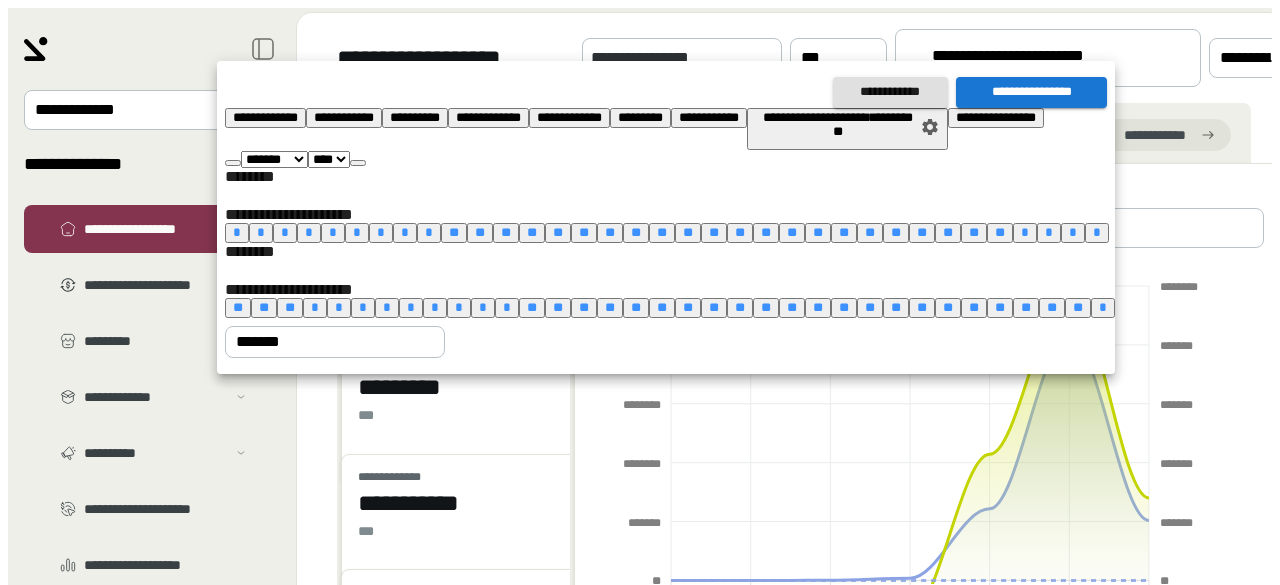 click on "**********" at bounding box center [1031, 92] 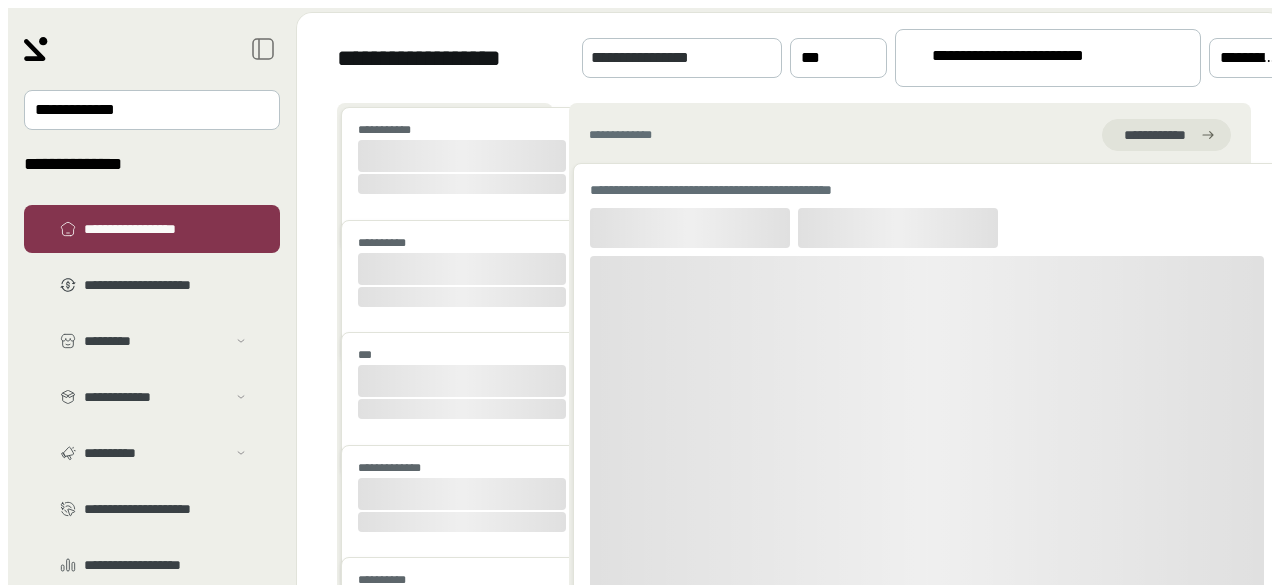 click on "**********" at bounding box center (1028, 59) 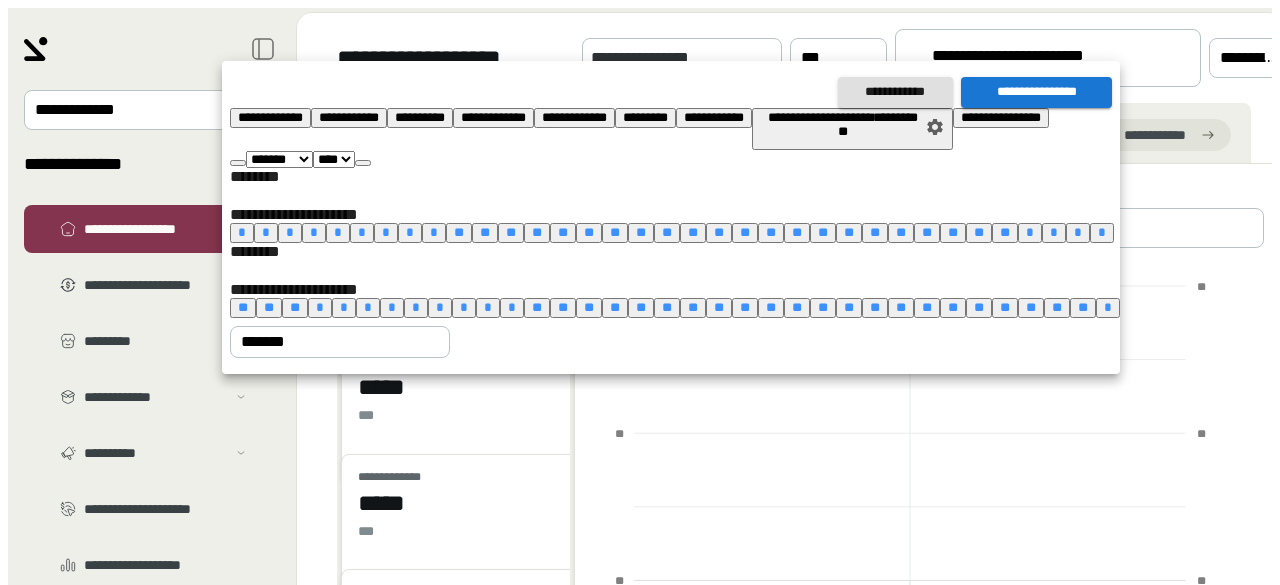 click at bounding box center (363, 163) 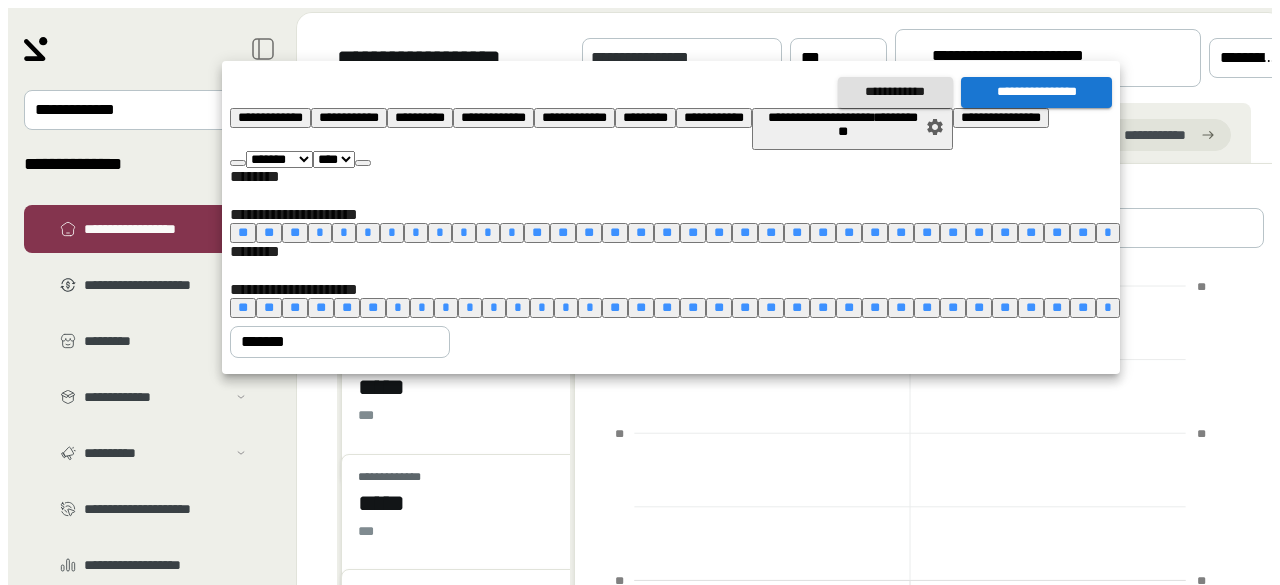 click at bounding box center (363, 163) 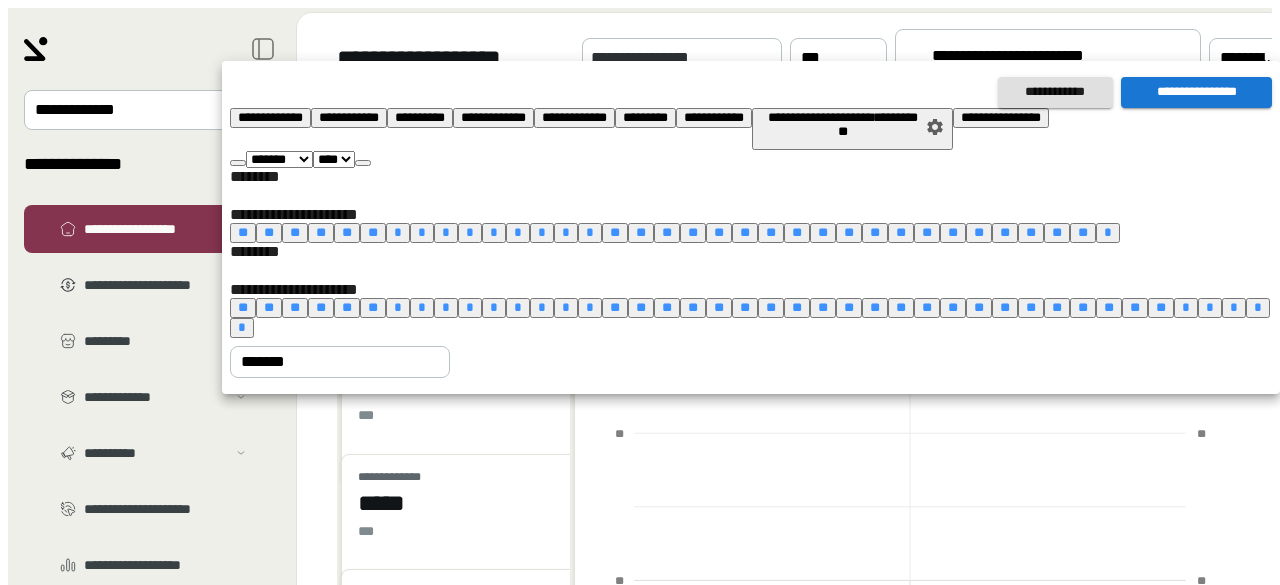 click at bounding box center (363, 163) 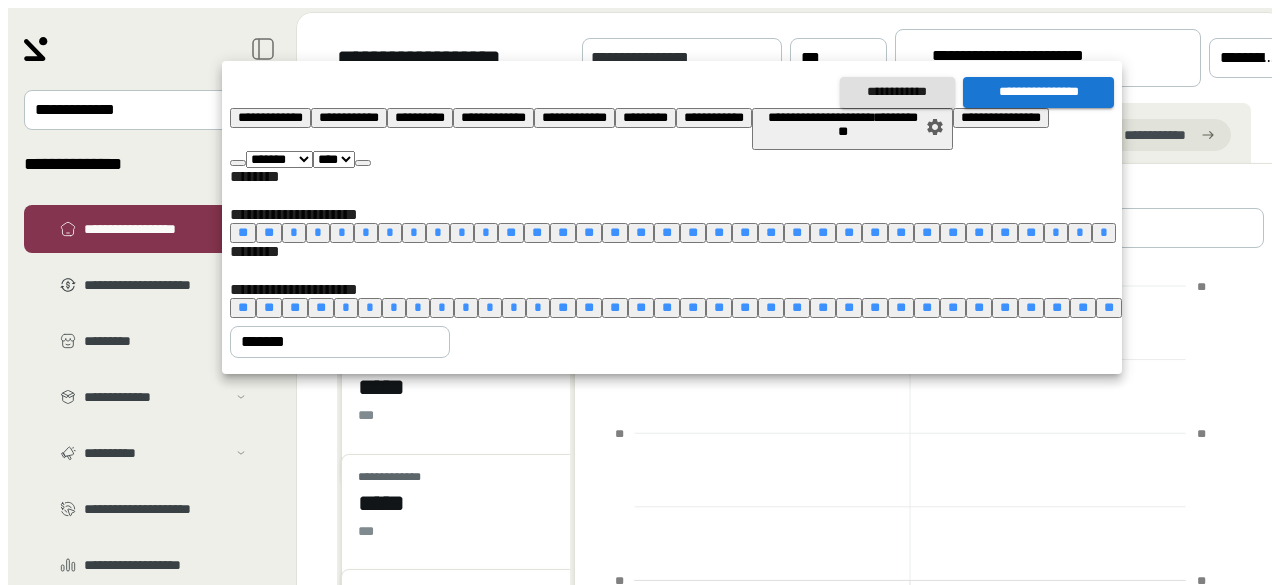 click at bounding box center [363, 163] 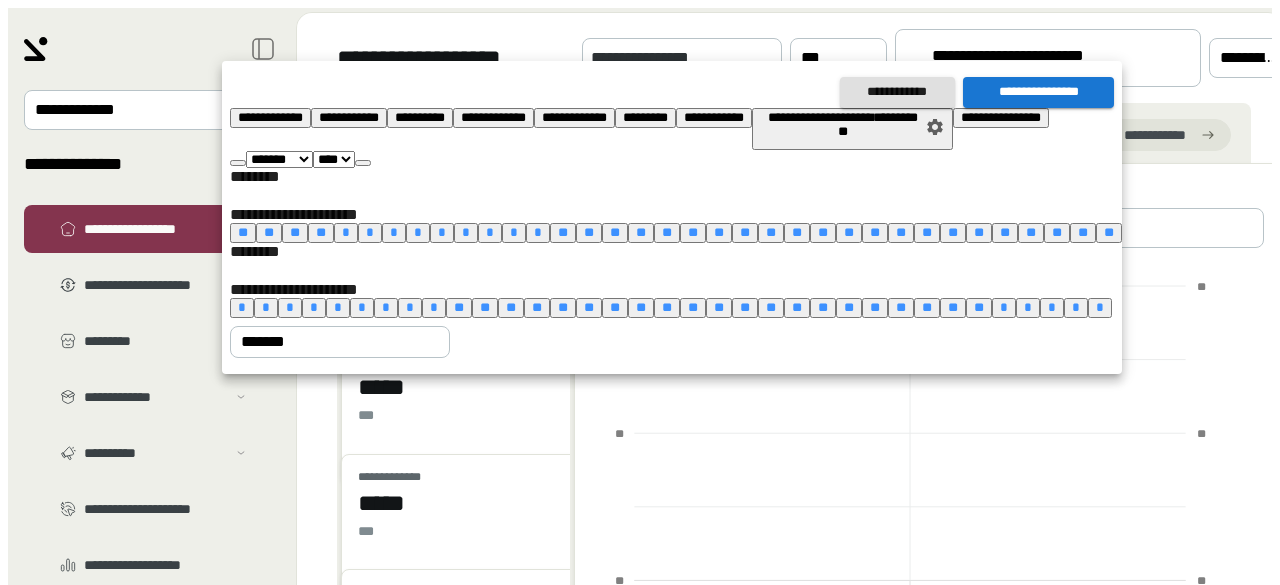 click at bounding box center [363, 163] 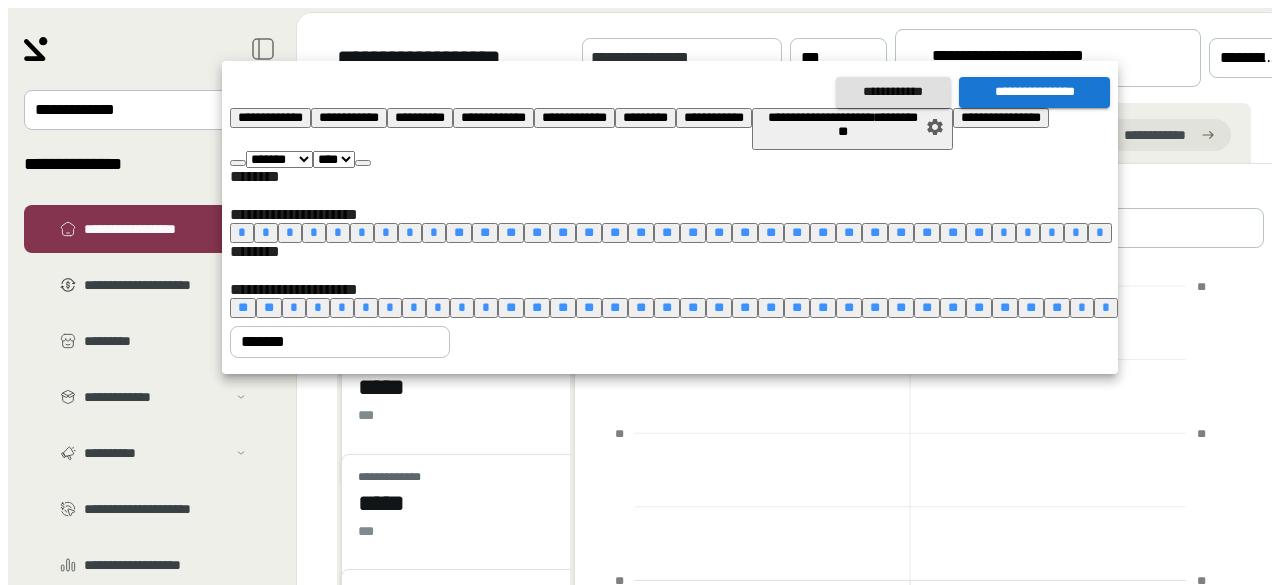 click on "*" at bounding box center (294, 307) 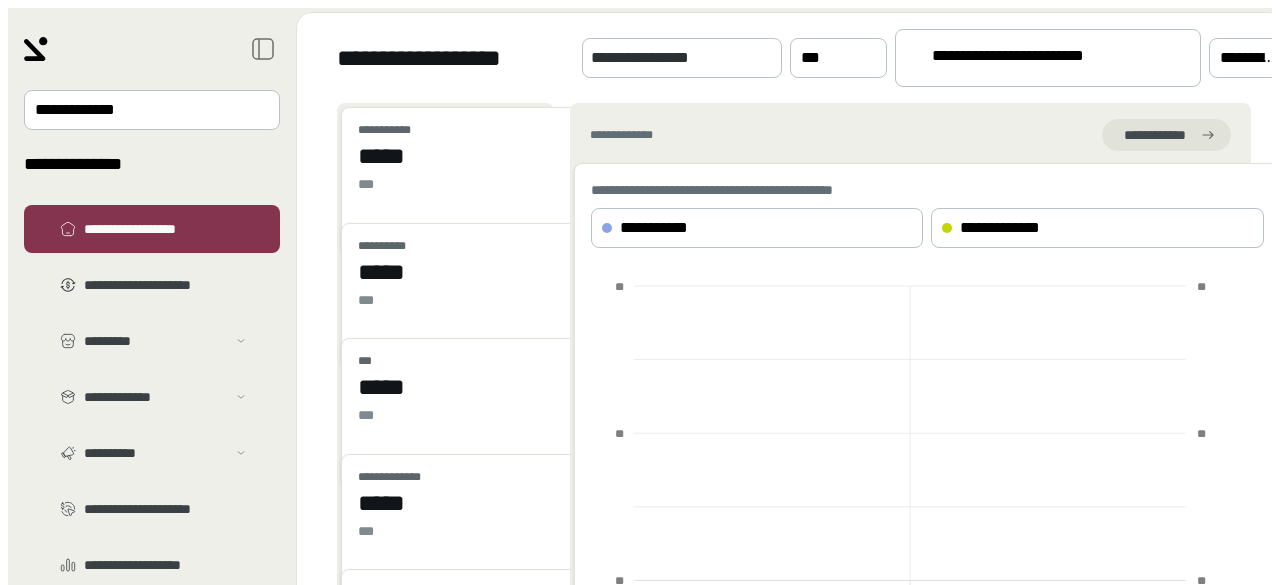 click on "**********" at bounding box center [1028, 59] 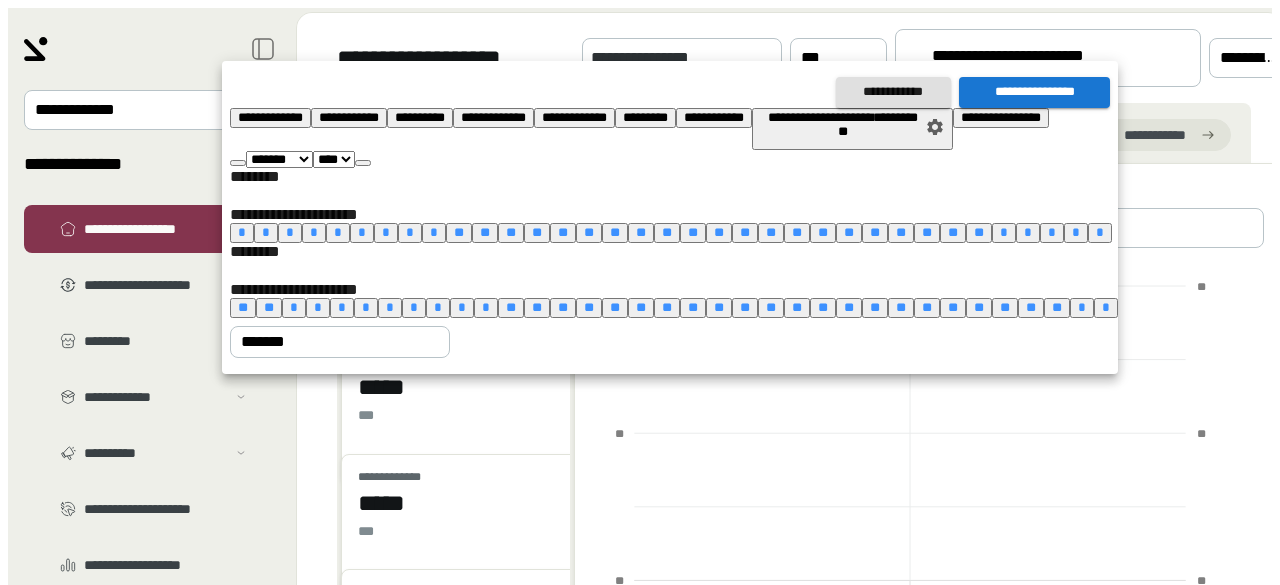 click on "*" at bounding box center [438, 307] 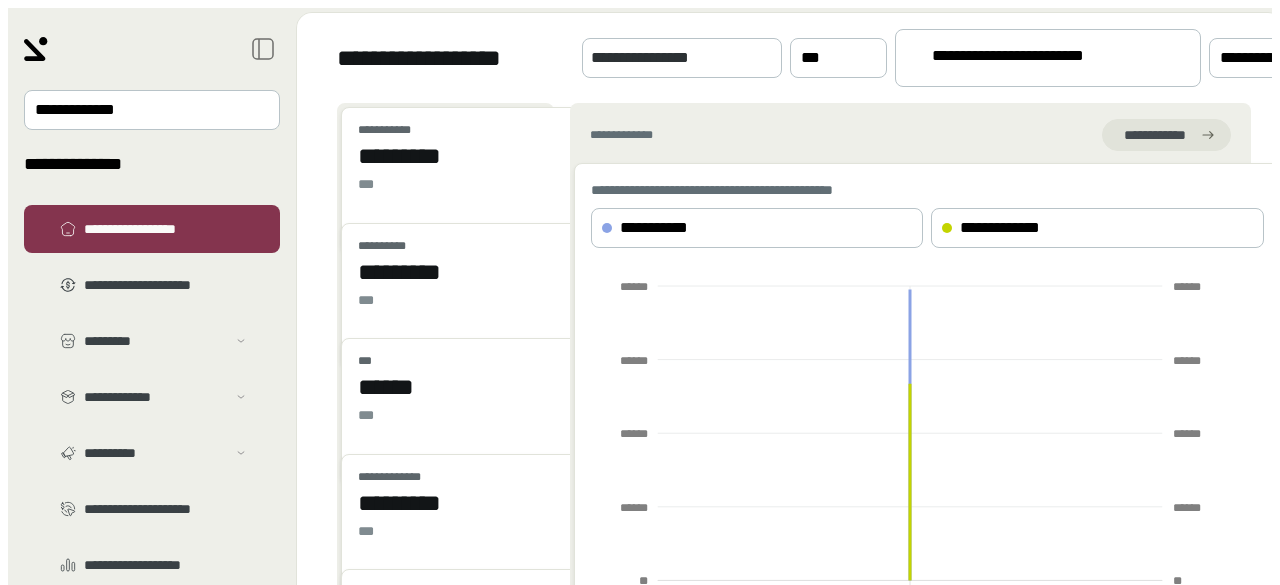 click on "**********" at bounding box center (1048, 58) 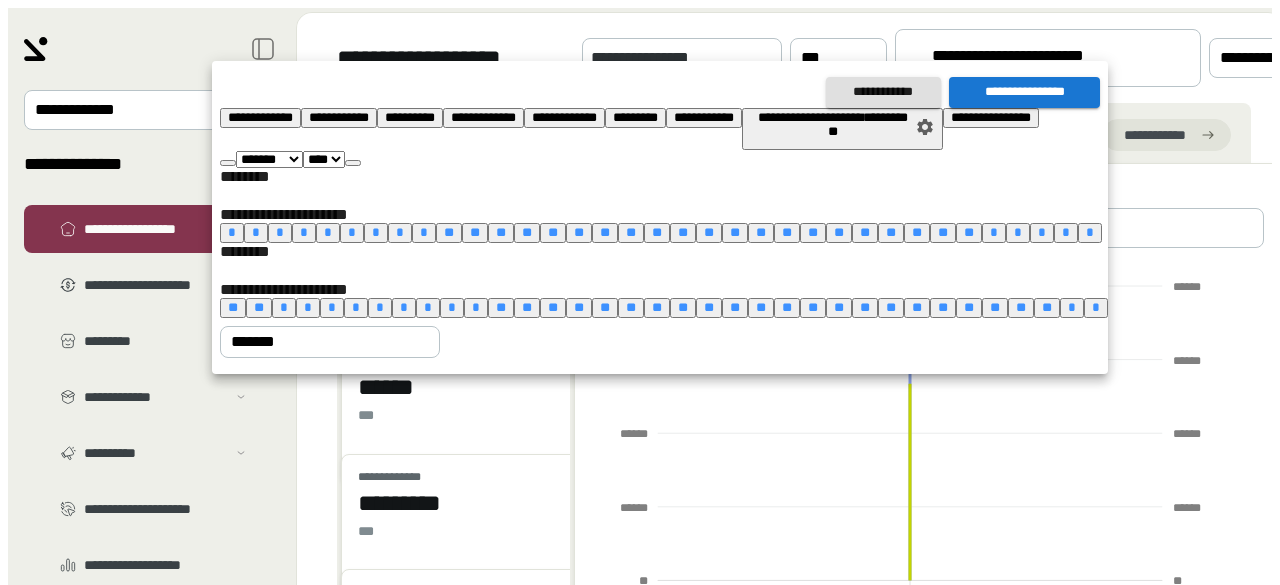 click on "*" at bounding box center (284, 307) 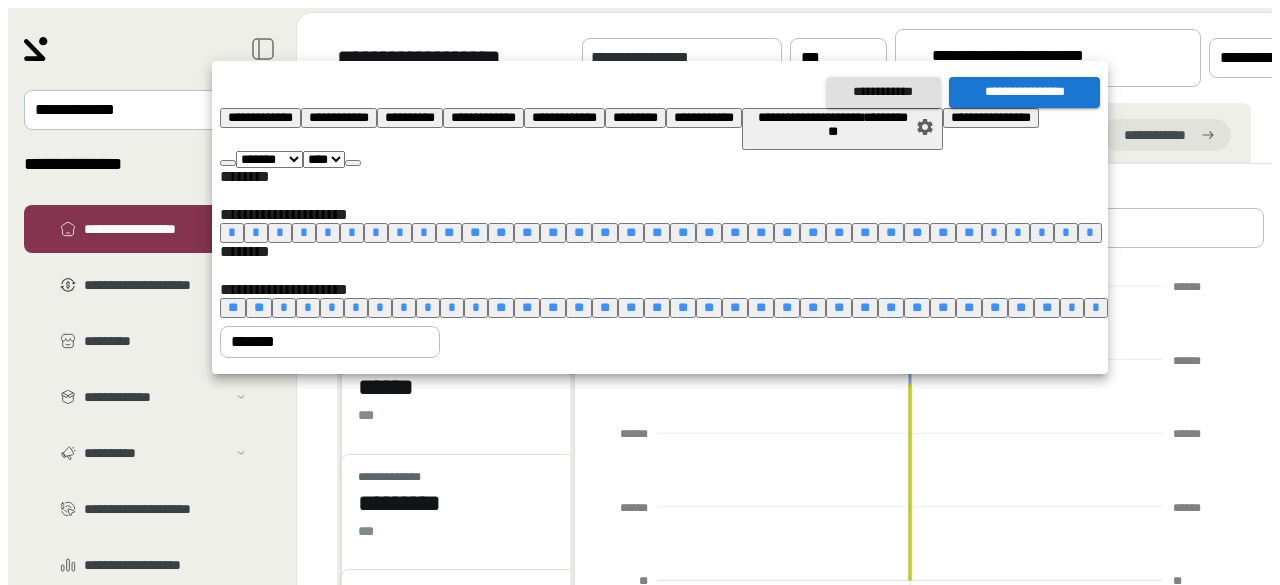 click on "*" at bounding box center (428, 307) 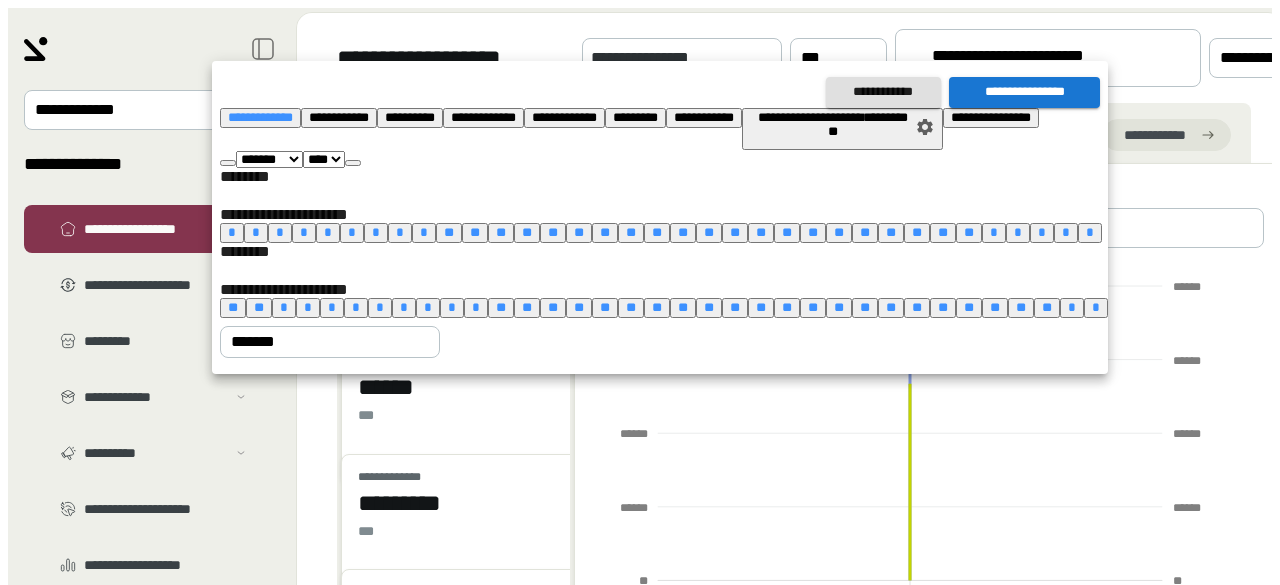 click on "**********" at bounding box center (1024, 92) 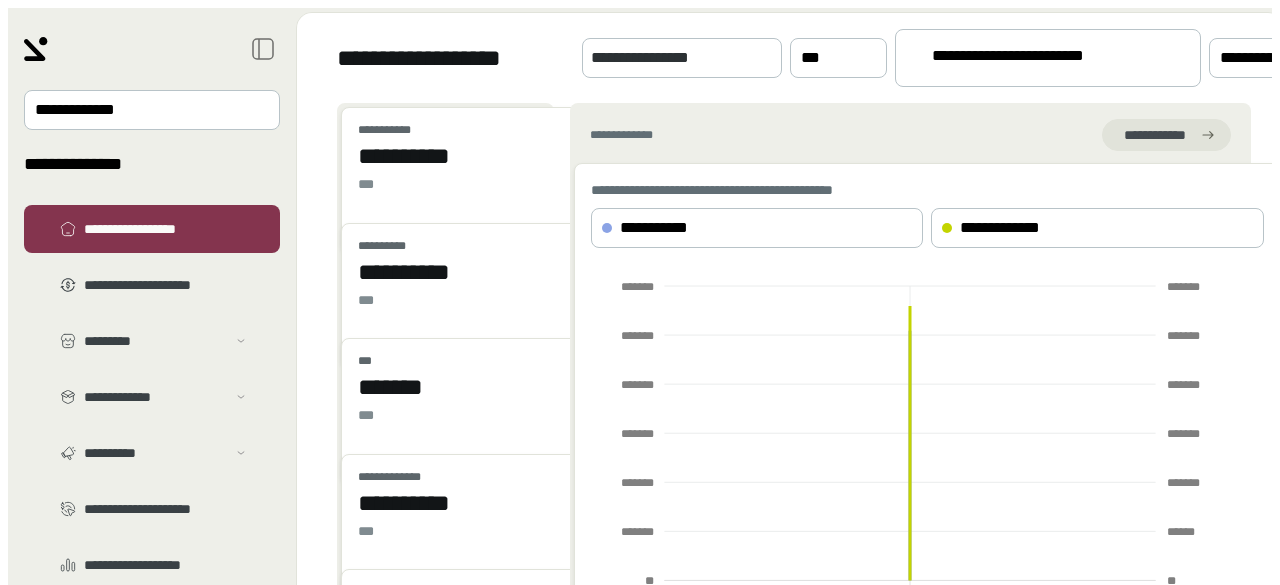 click on "**********" at bounding box center [1023, 59] 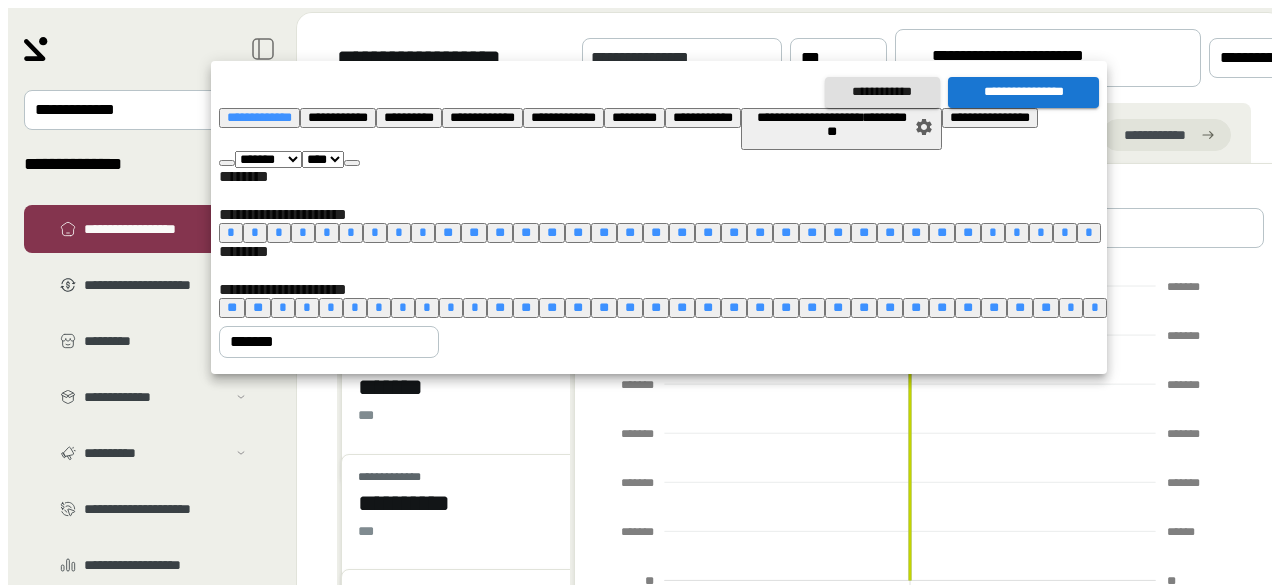 click on "********" at bounding box center [375, 187] 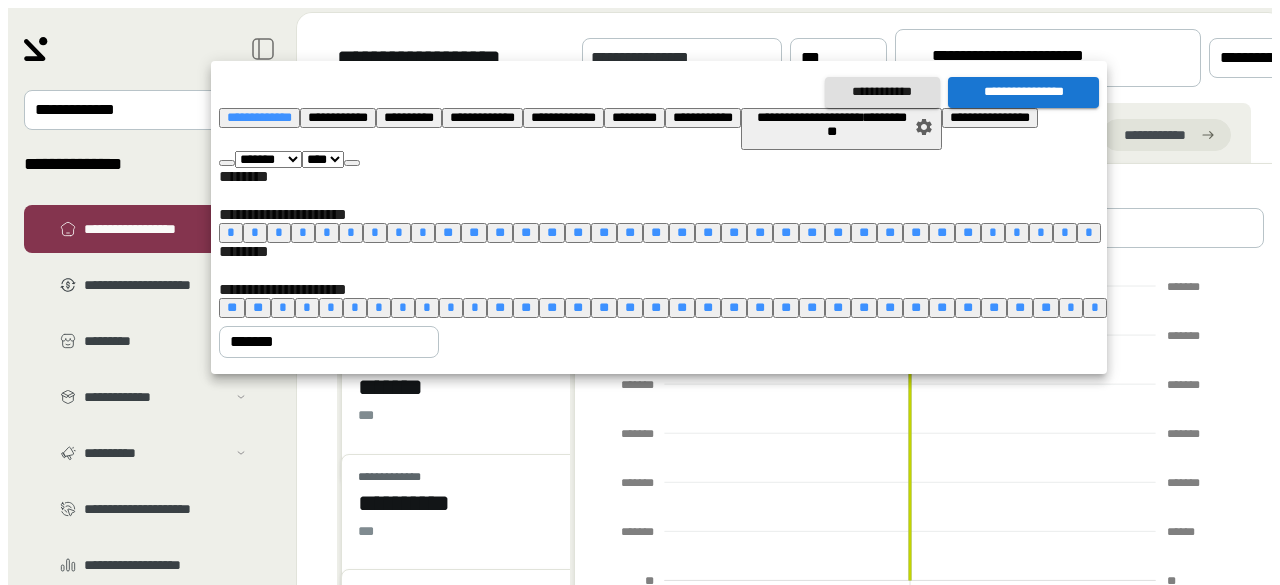 click at bounding box center [640, 292] 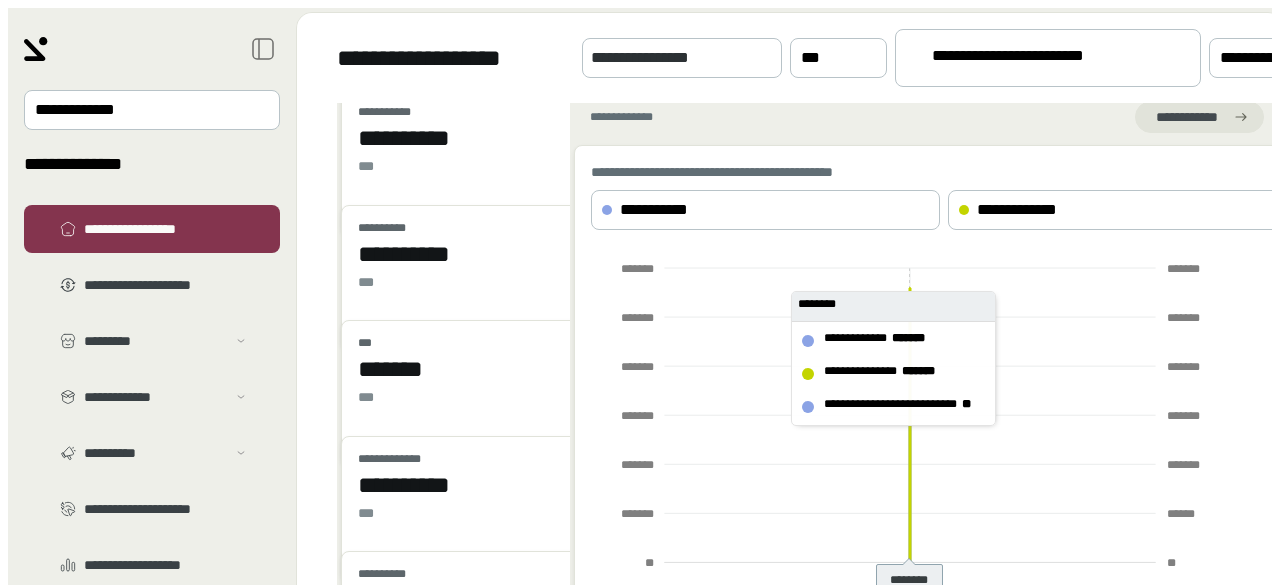 scroll, scrollTop: 0, scrollLeft: 0, axis: both 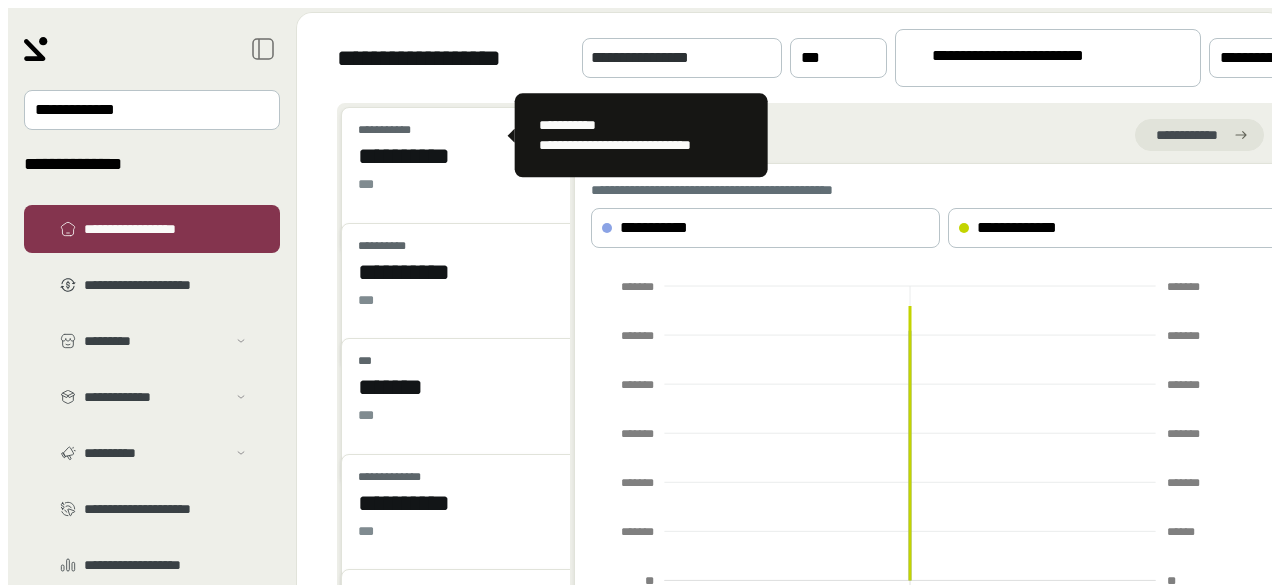 click on "**********" at bounding box center (462, 156) 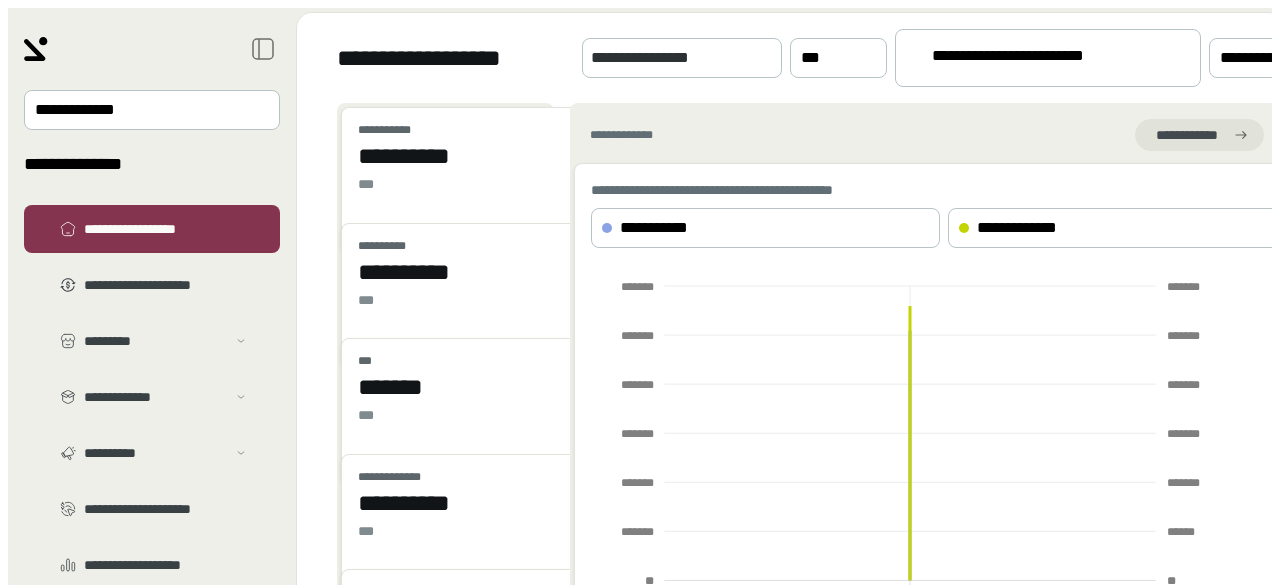 click on "**********" at bounding box center [1048, 58] 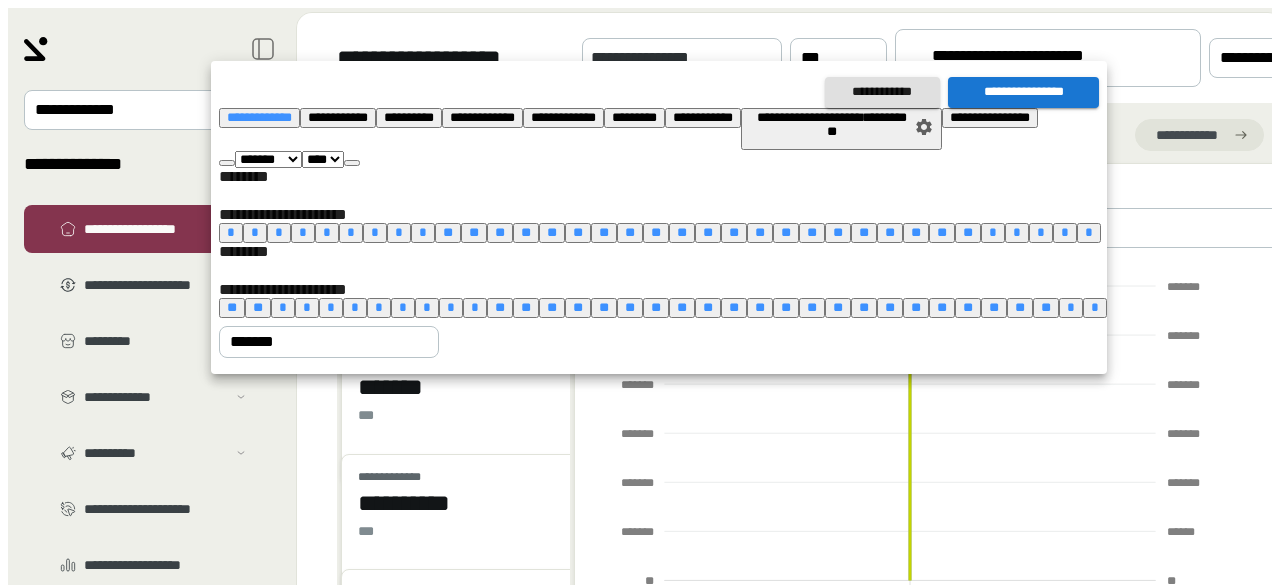 click on "*" at bounding box center (451, 307) 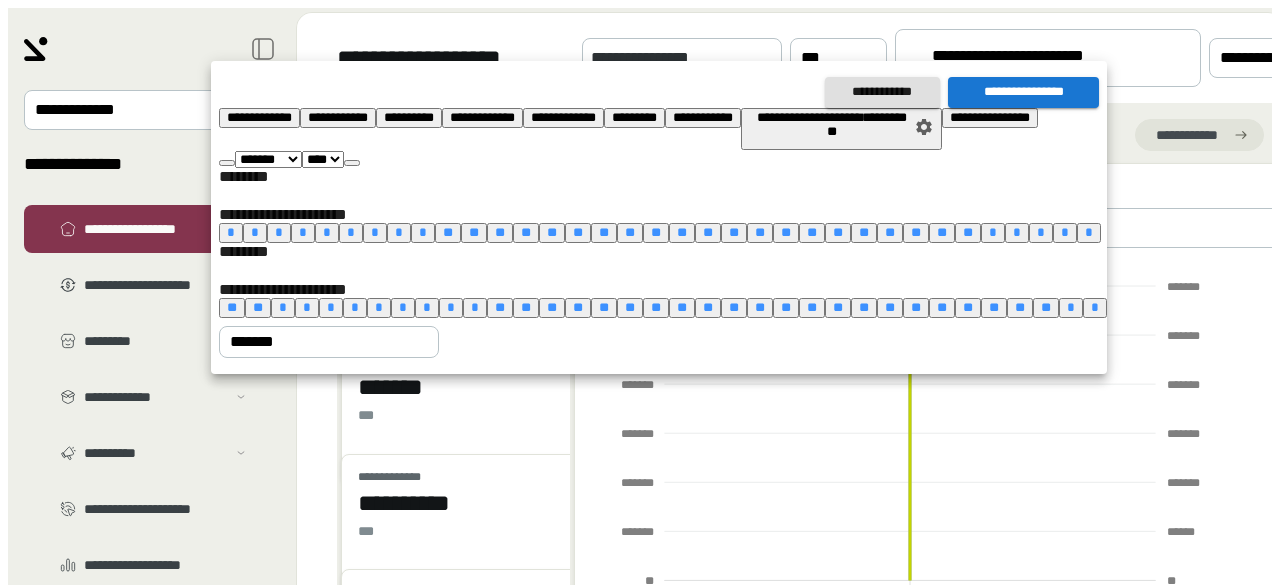click on "**********" at bounding box center [1023, 92] 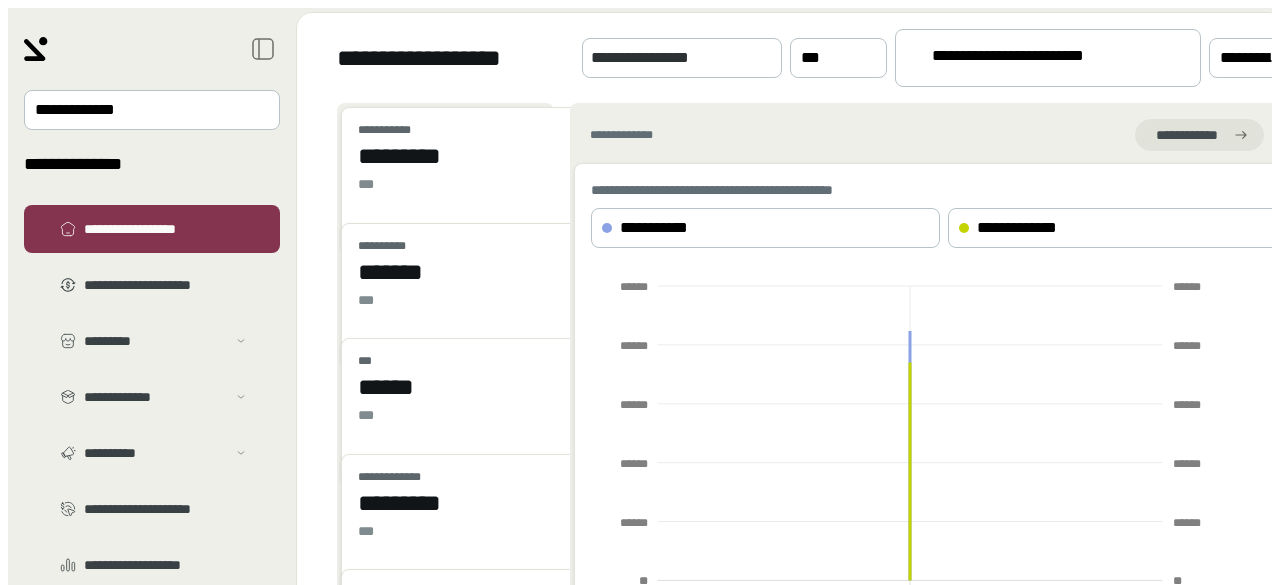 click on "**********" at bounding box center [1025, 59] 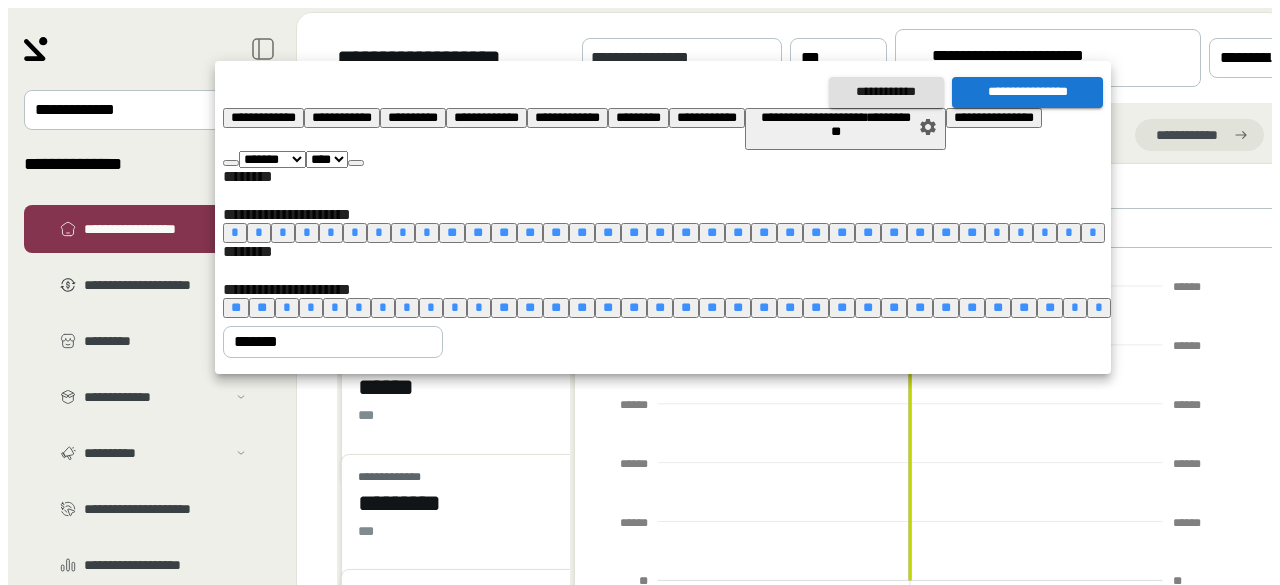 click on "*" at bounding box center (431, 307) 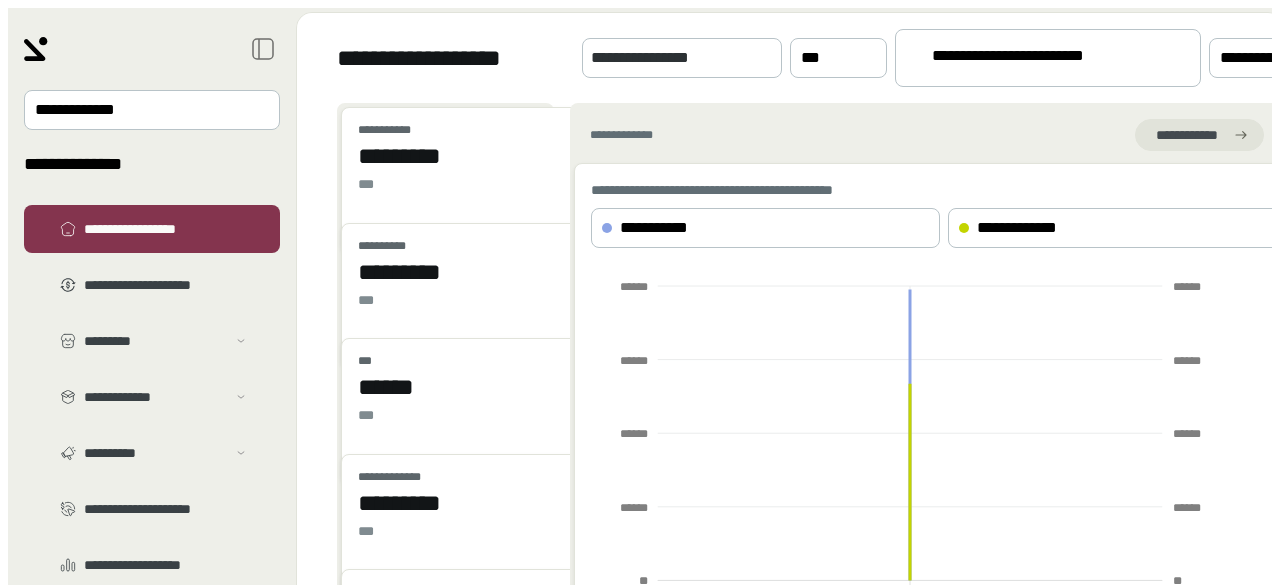 click on "**********" at bounding box center [1023, 59] 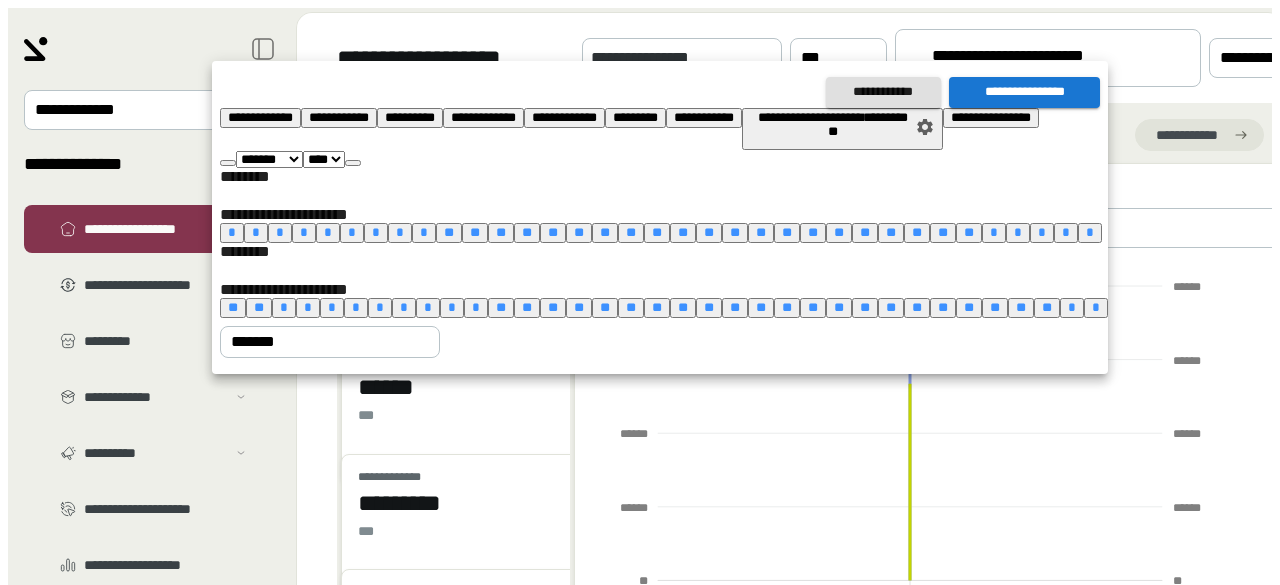 click on "*" at bounding box center [404, 307] 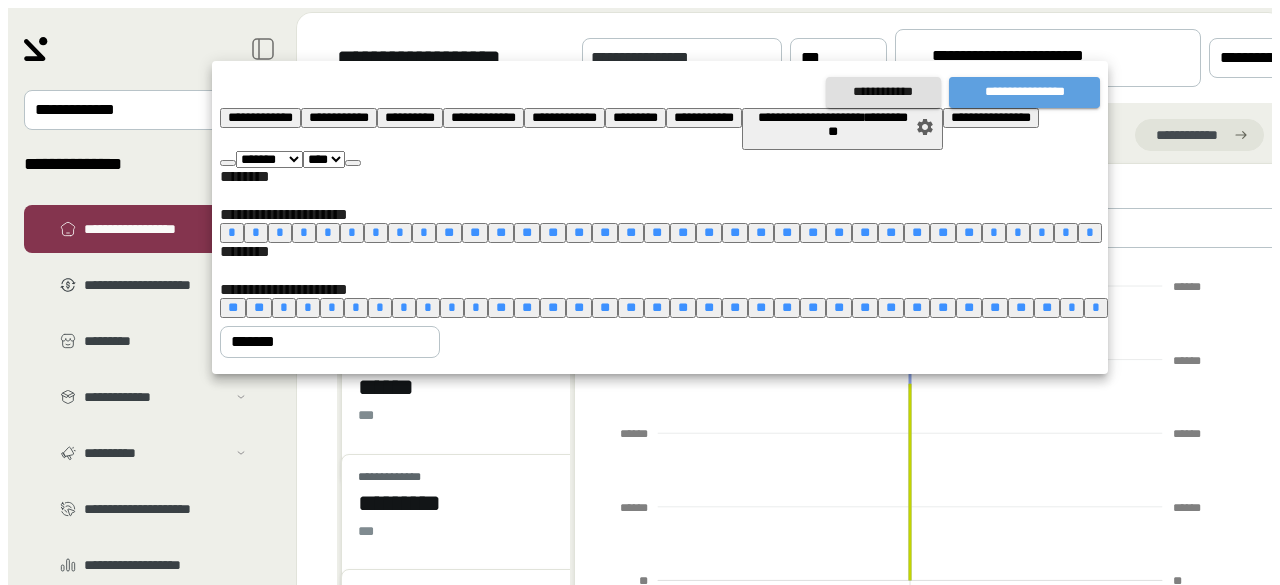 click on "**********" at bounding box center (1024, 92) 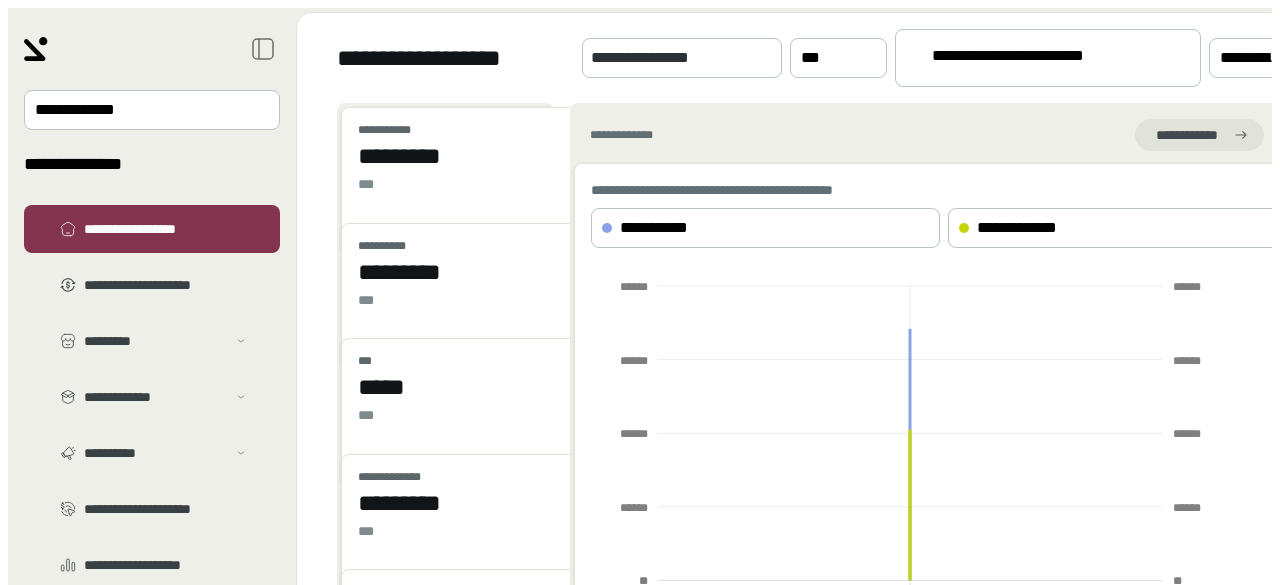 click on "**********" at bounding box center (1024, 59) 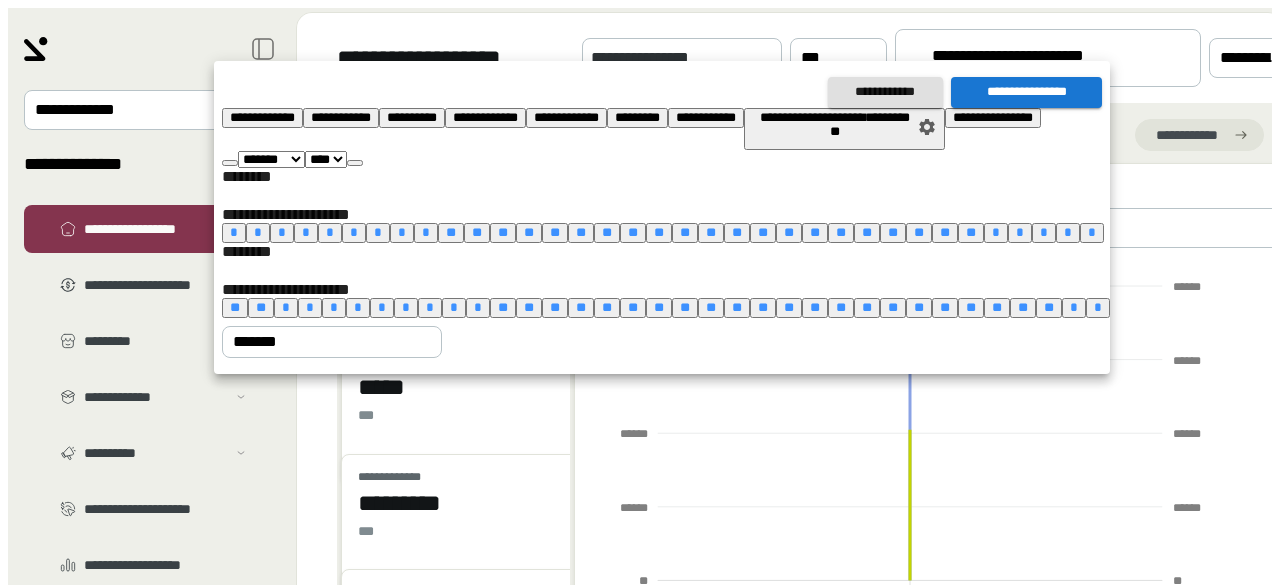 drag, startPoint x: 1072, startPoint y: 252, endPoint x: 981, endPoint y: 91, distance: 184.93782 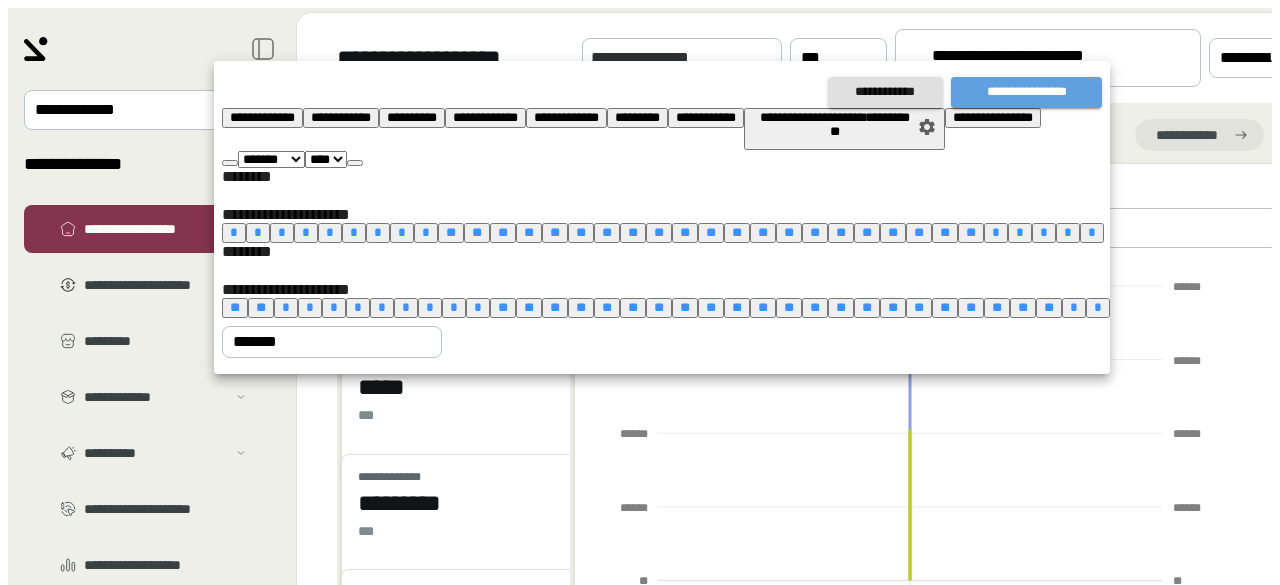 click on "**********" at bounding box center (1026, 92) 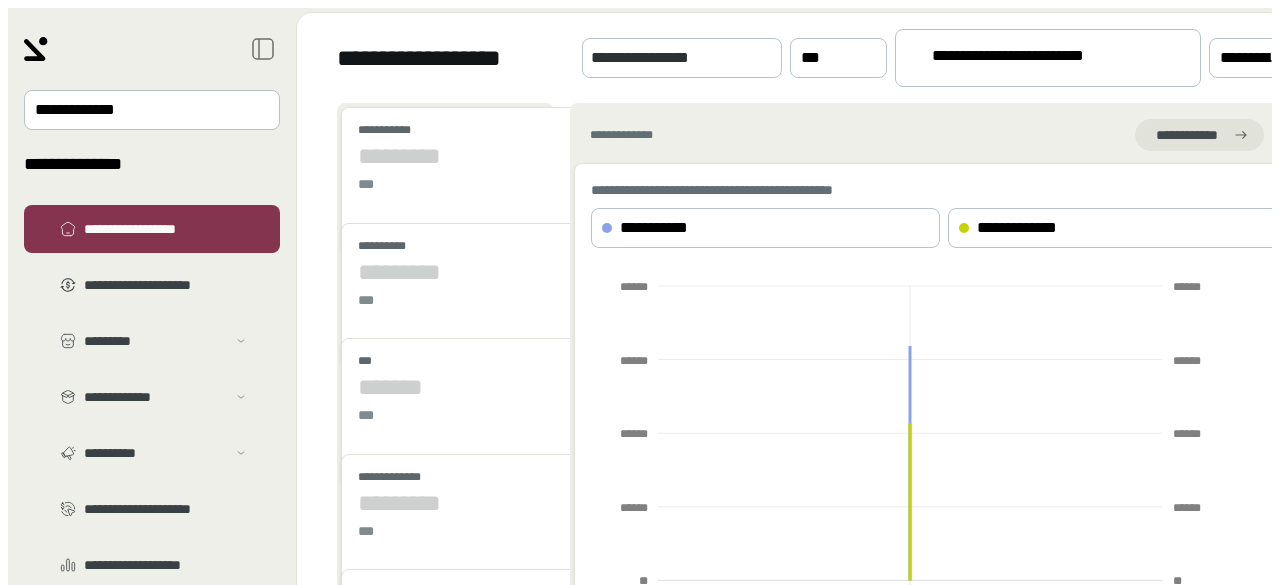 click on "**********" at bounding box center (1048, 58) 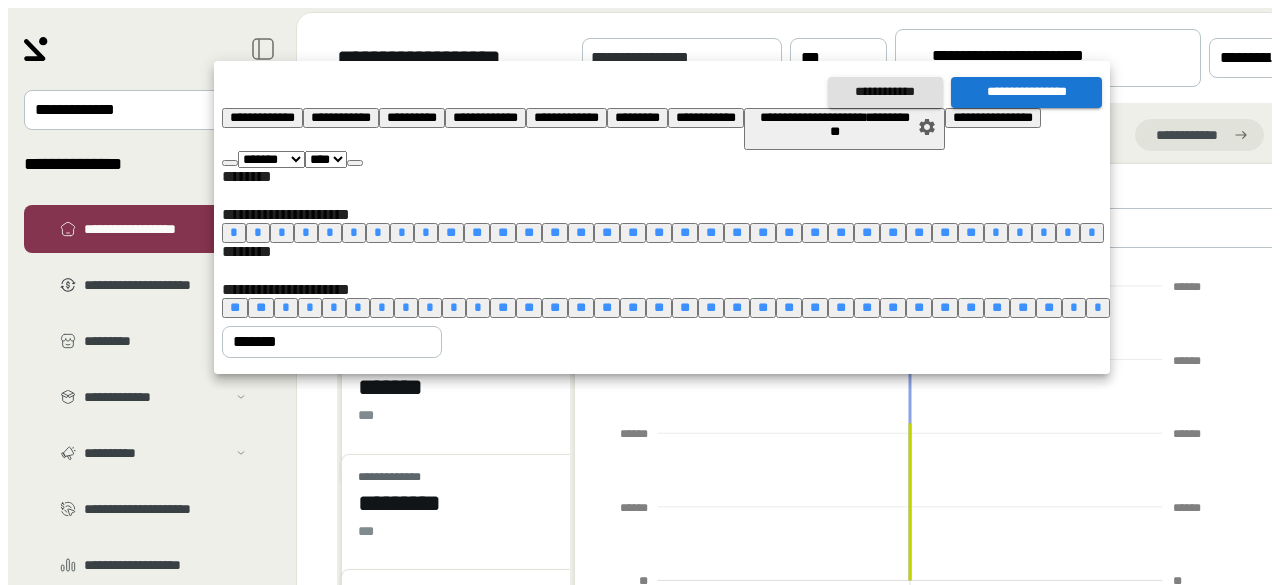 click on "*" at bounding box center [358, 307] 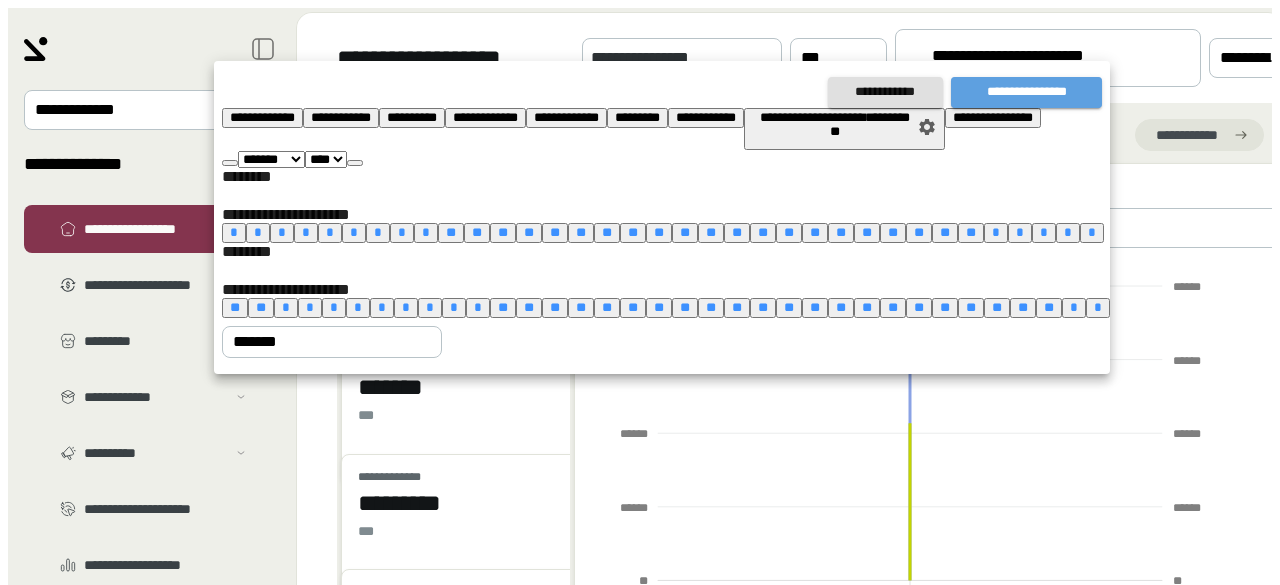 click on "**********" at bounding box center [1026, 92] 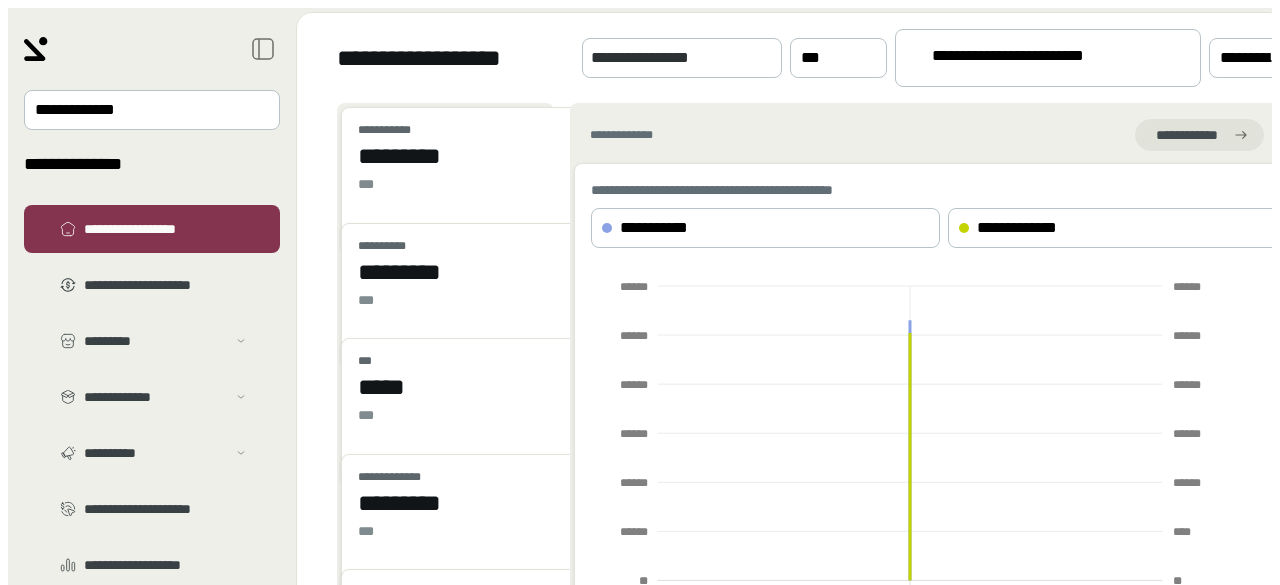 click on "**********" at bounding box center (1048, 58) 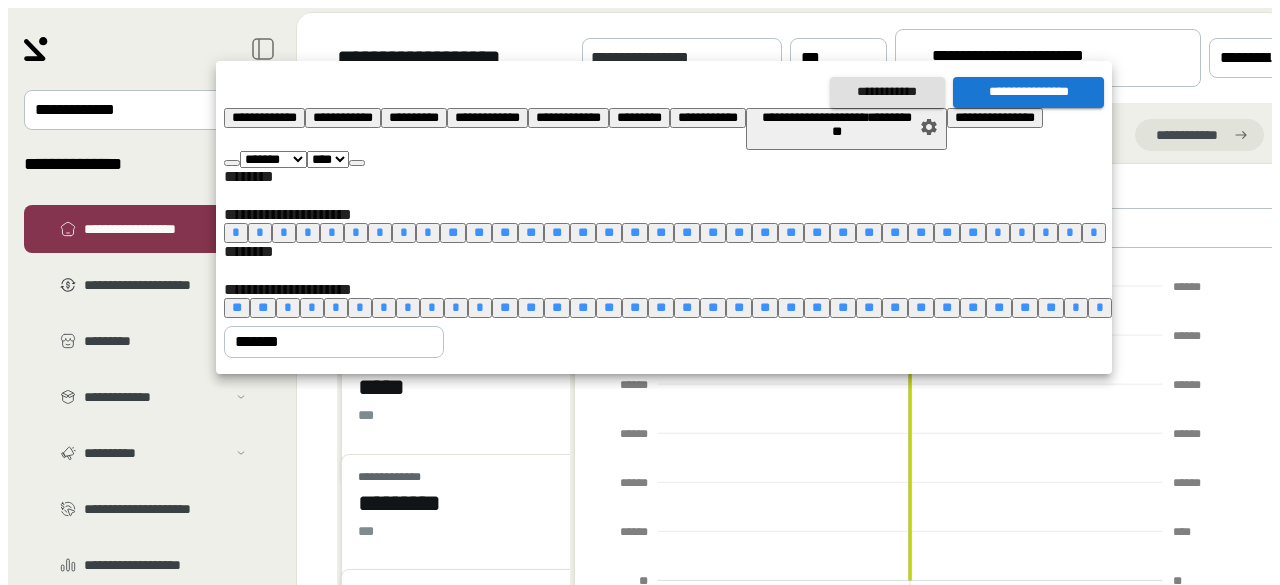 click on "*" at bounding box center [336, 307] 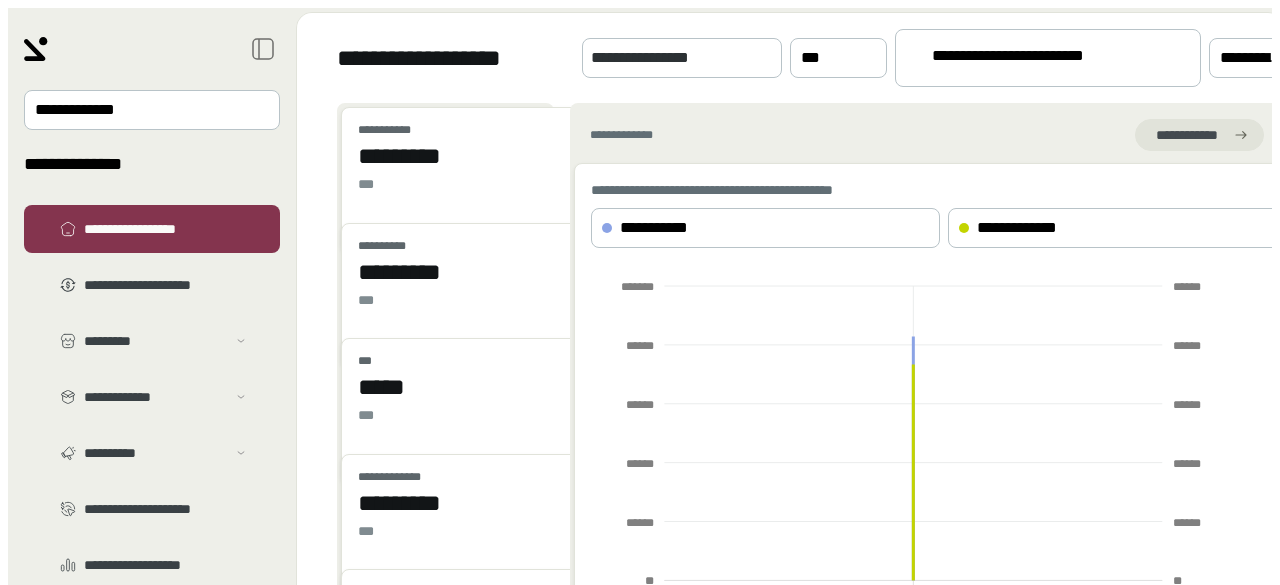 click on "**********" at bounding box center (1024, 59) 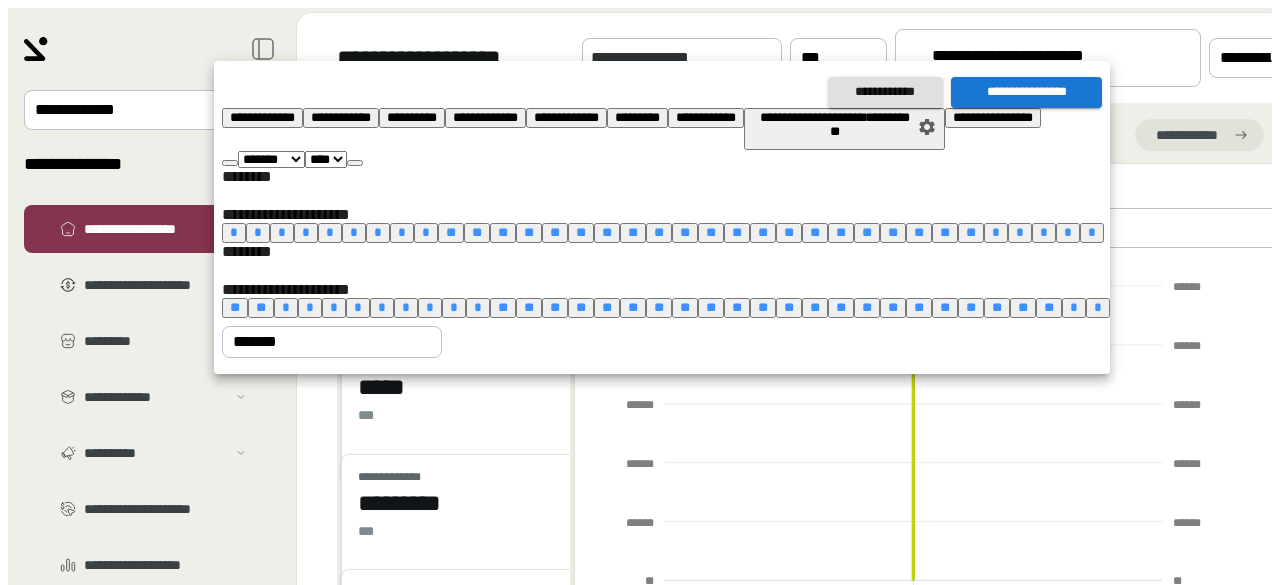 click on "*" at bounding box center (310, 307) 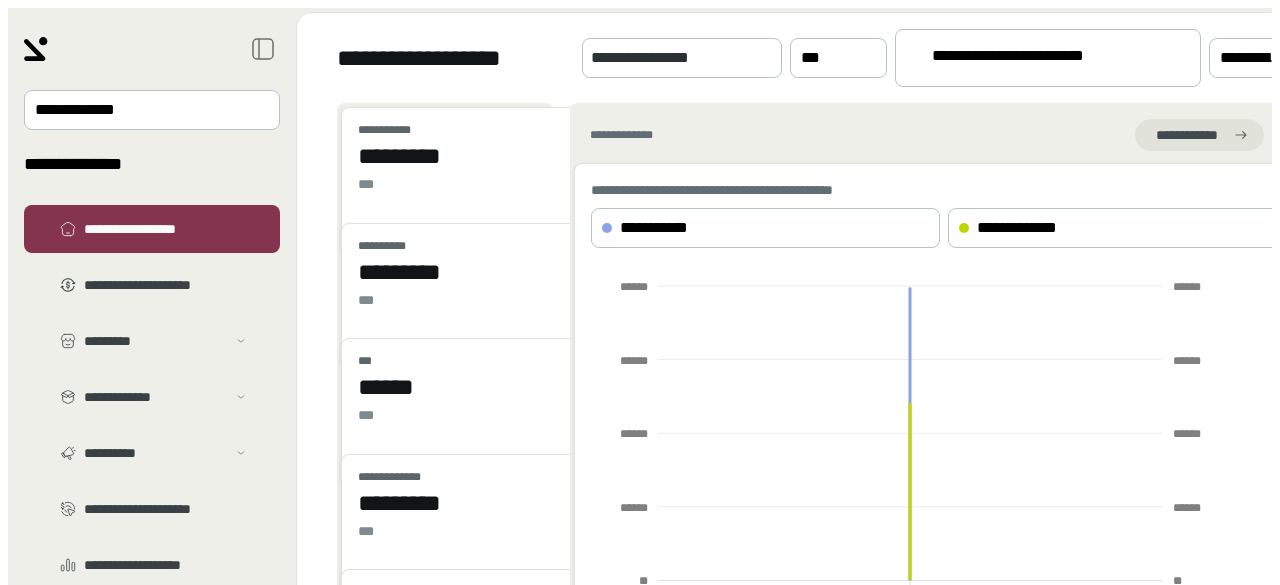 click on "**********" at bounding box center (1024, 59) 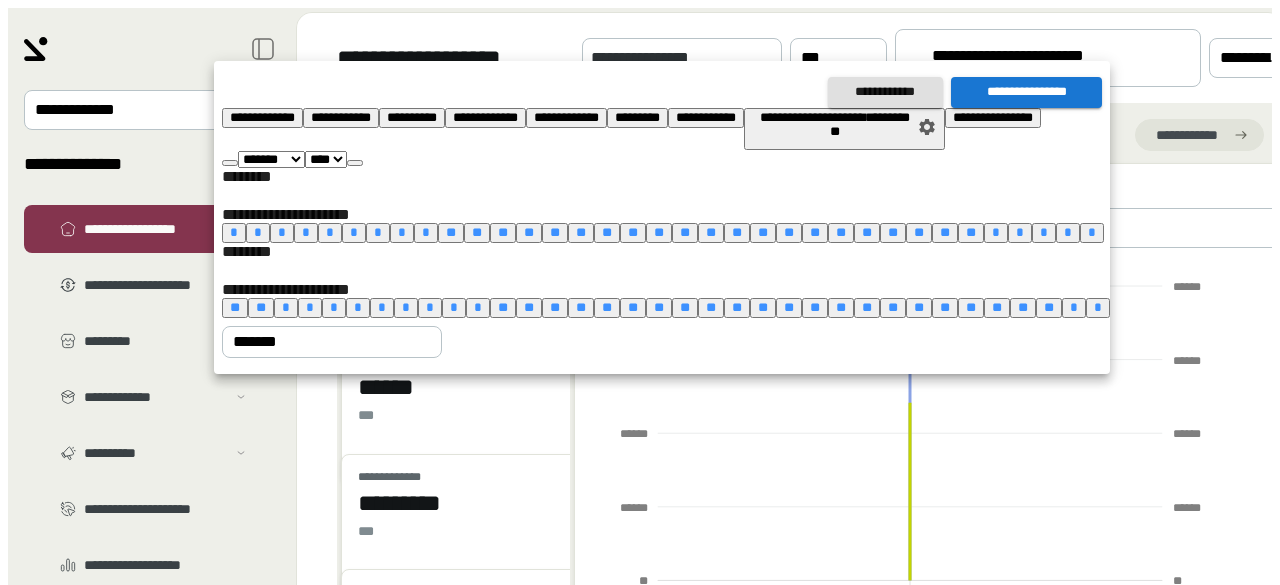 click on "*" at bounding box center [286, 308] 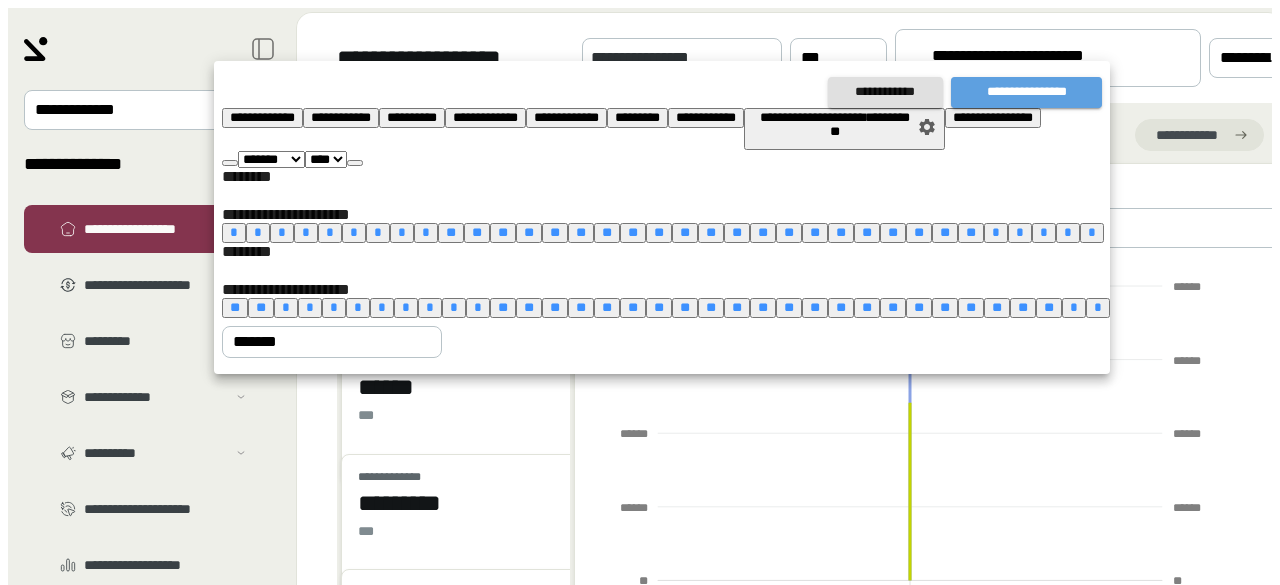 click on "**********" at bounding box center (1026, 92) 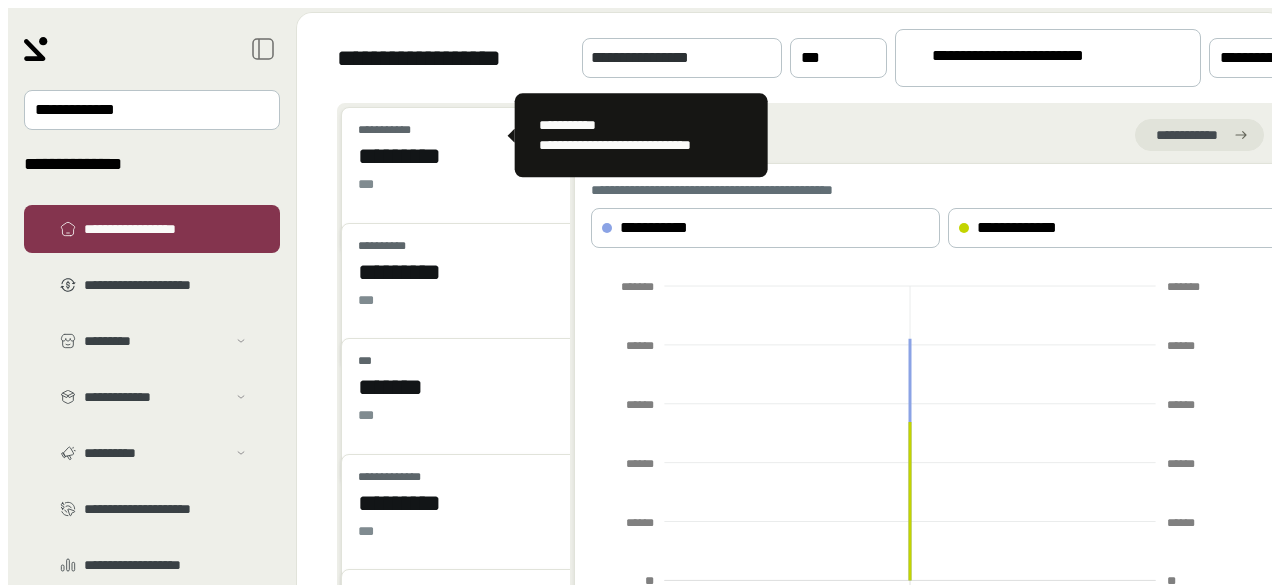 drag, startPoint x: 456, startPoint y: 123, endPoint x: 336, endPoint y: 124, distance: 120.004166 